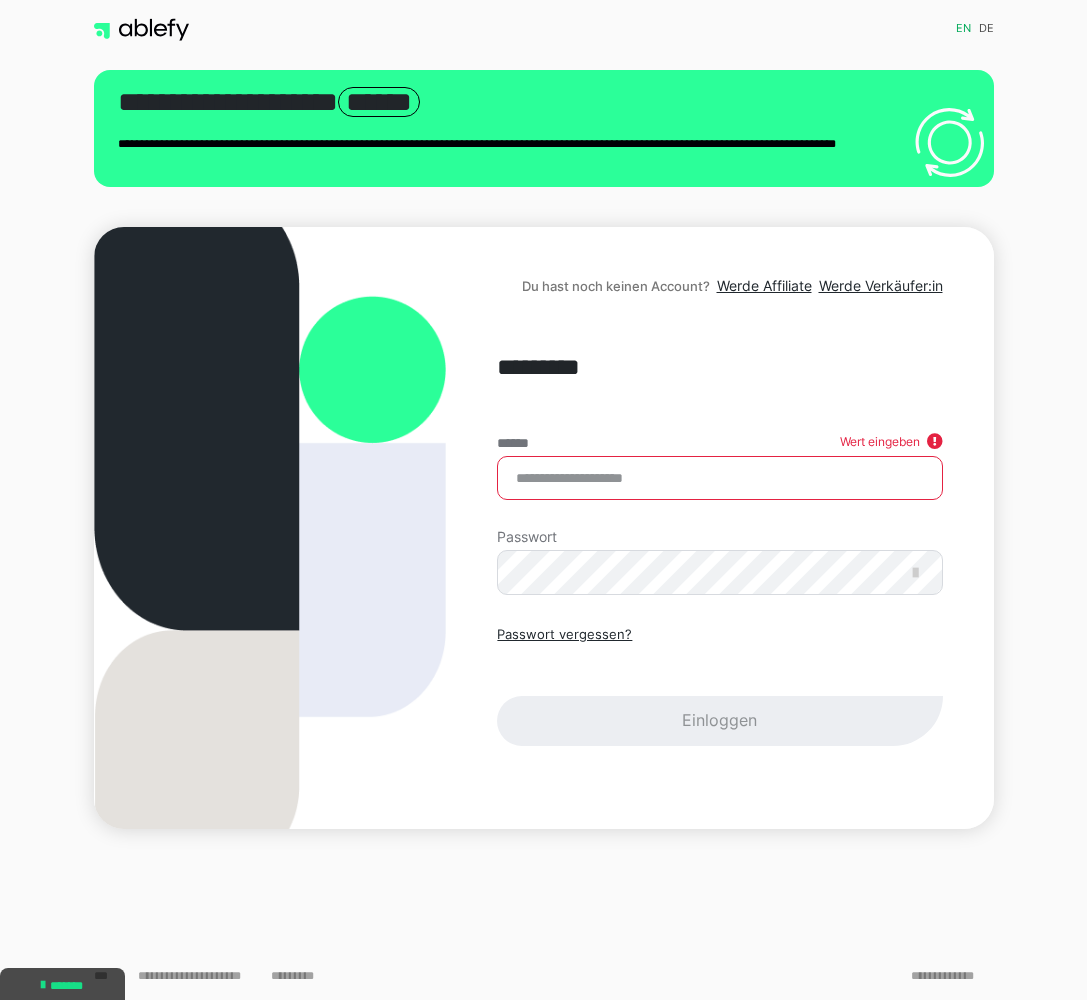 scroll, scrollTop: 0, scrollLeft: 0, axis: both 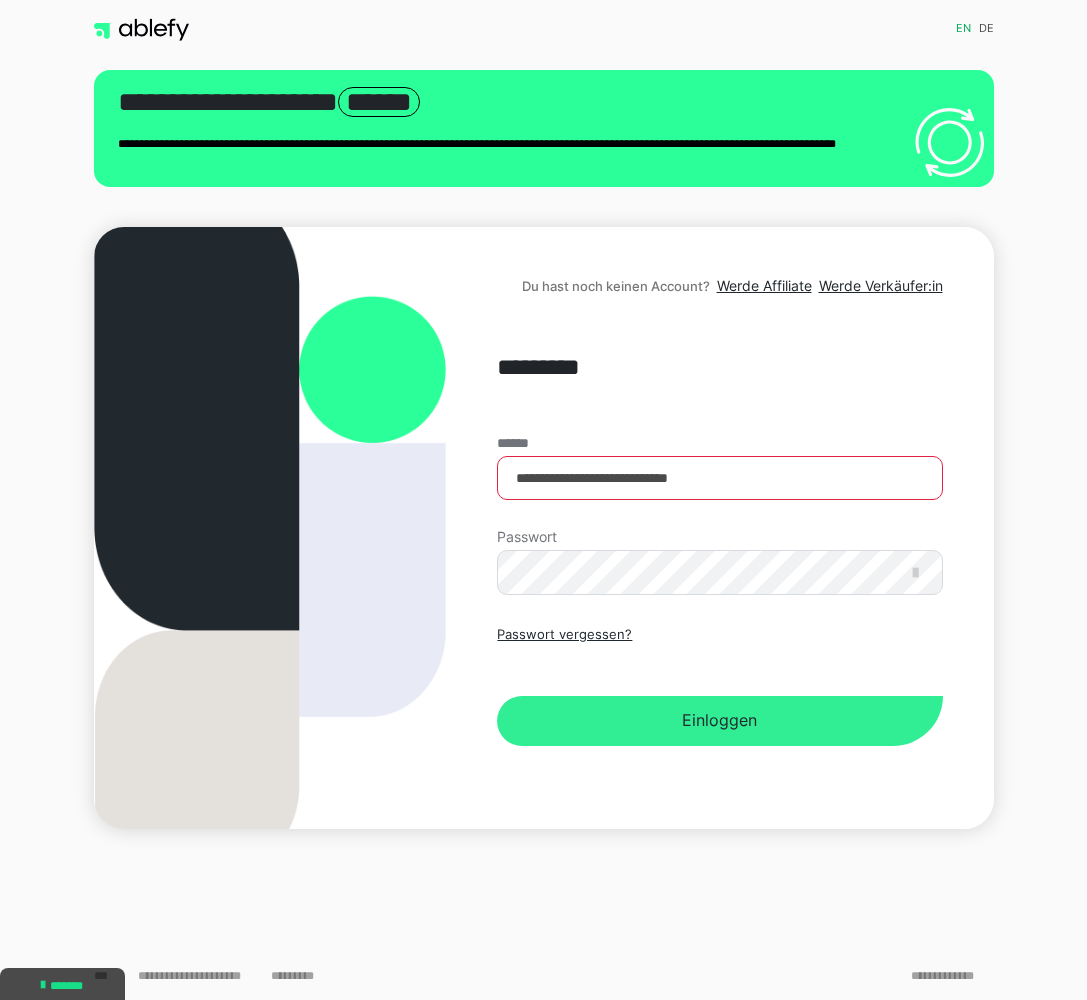 drag, startPoint x: 706, startPoint y: 723, endPoint x: 705, endPoint y: 712, distance: 11.045361 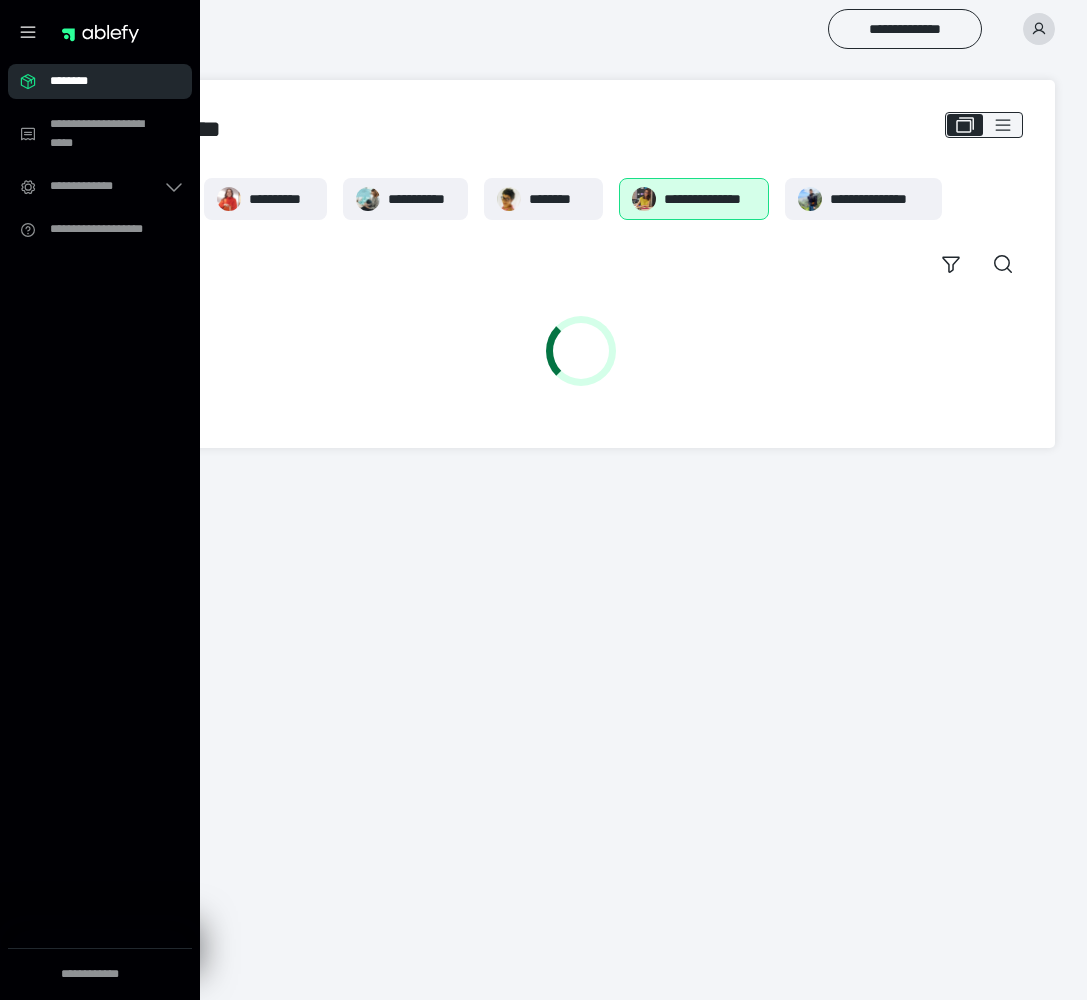 scroll, scrollTop: 0, scrollLeft: 0, axis: both 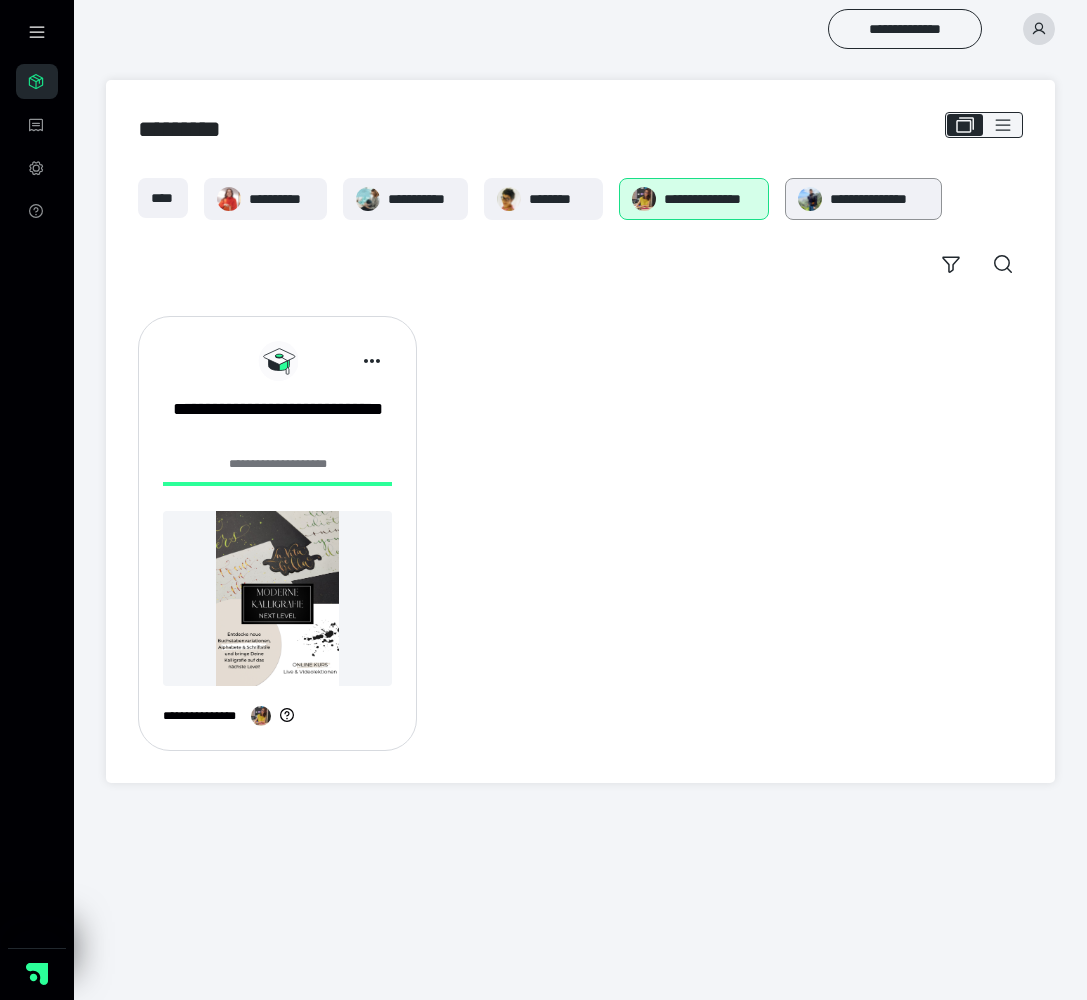 click on "**********" at bounding box center (879, 199) 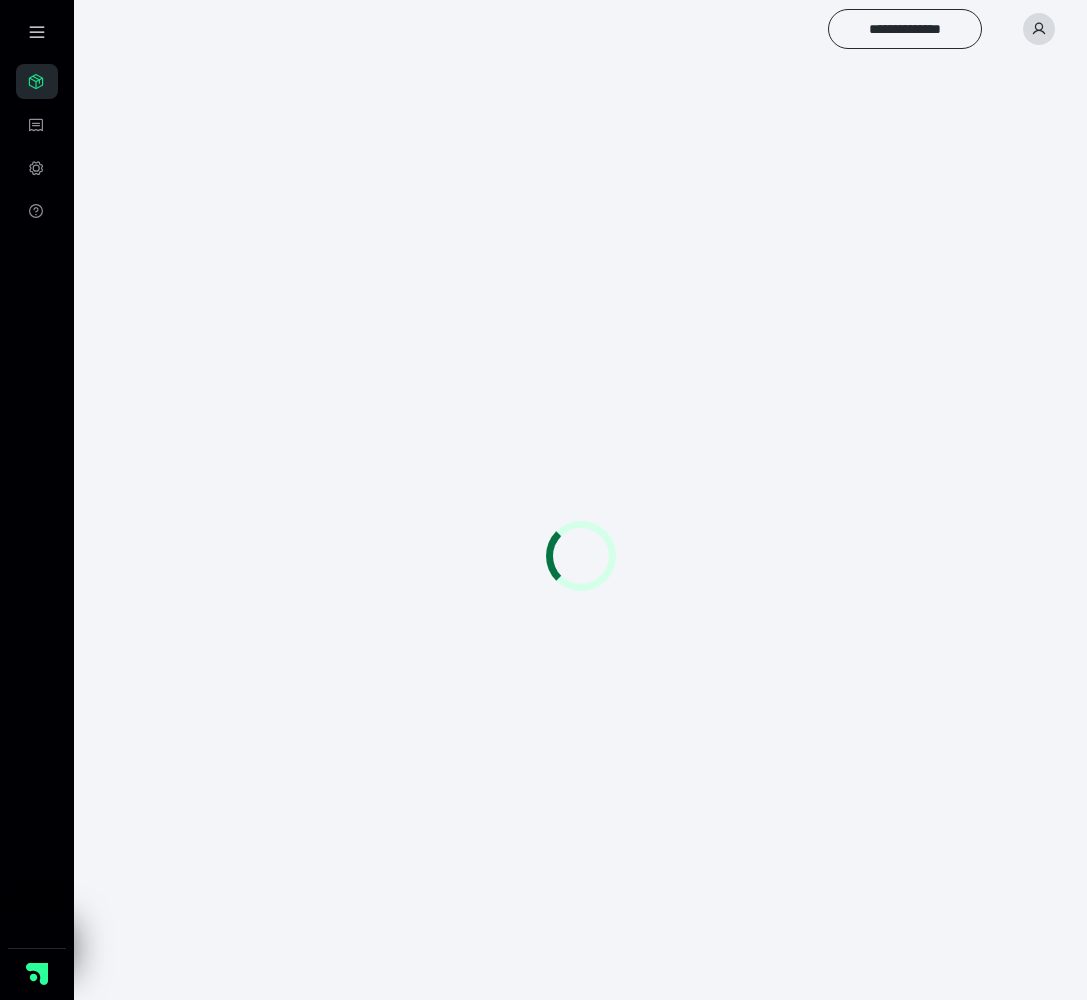 scroll, scrollTop: 0, scrollLeft: 0, axis: both 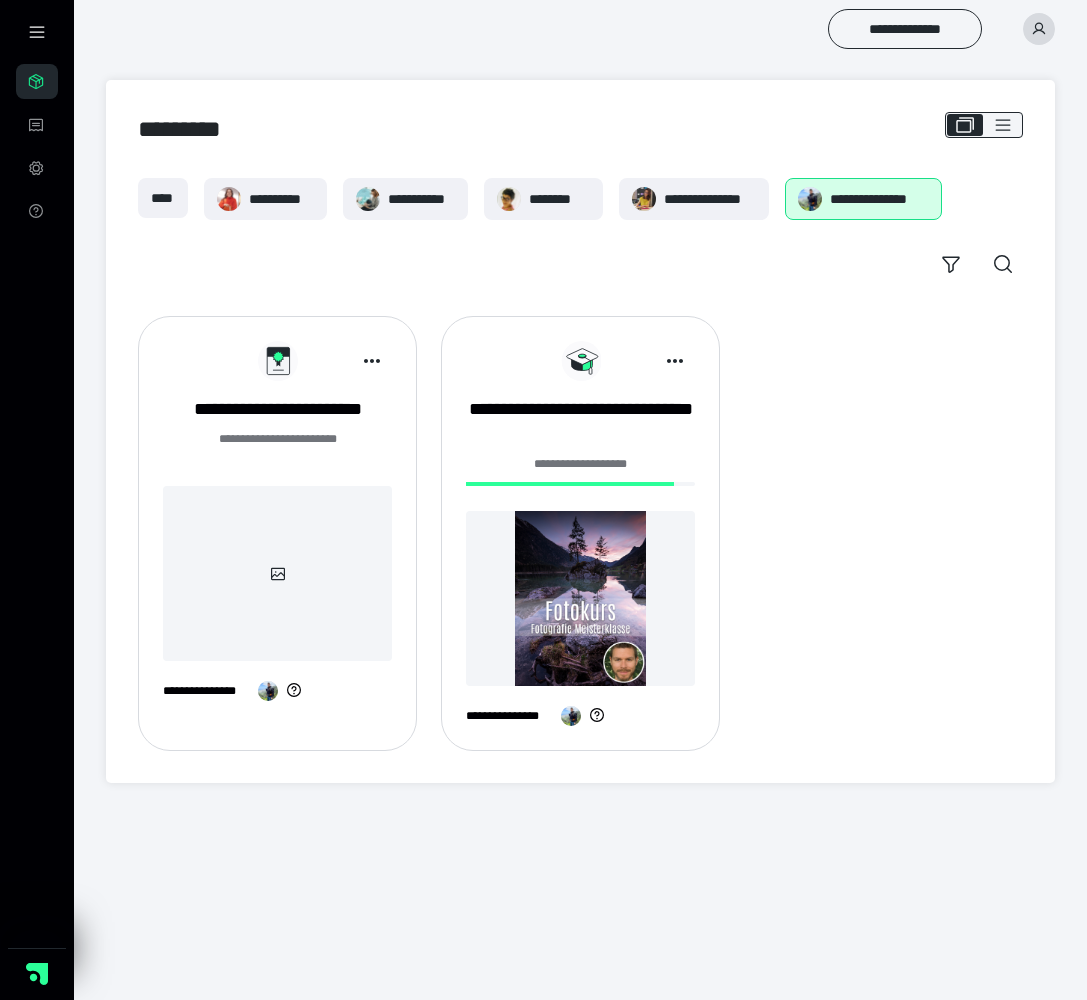 click on "**********" at bounding box center (580, 541) 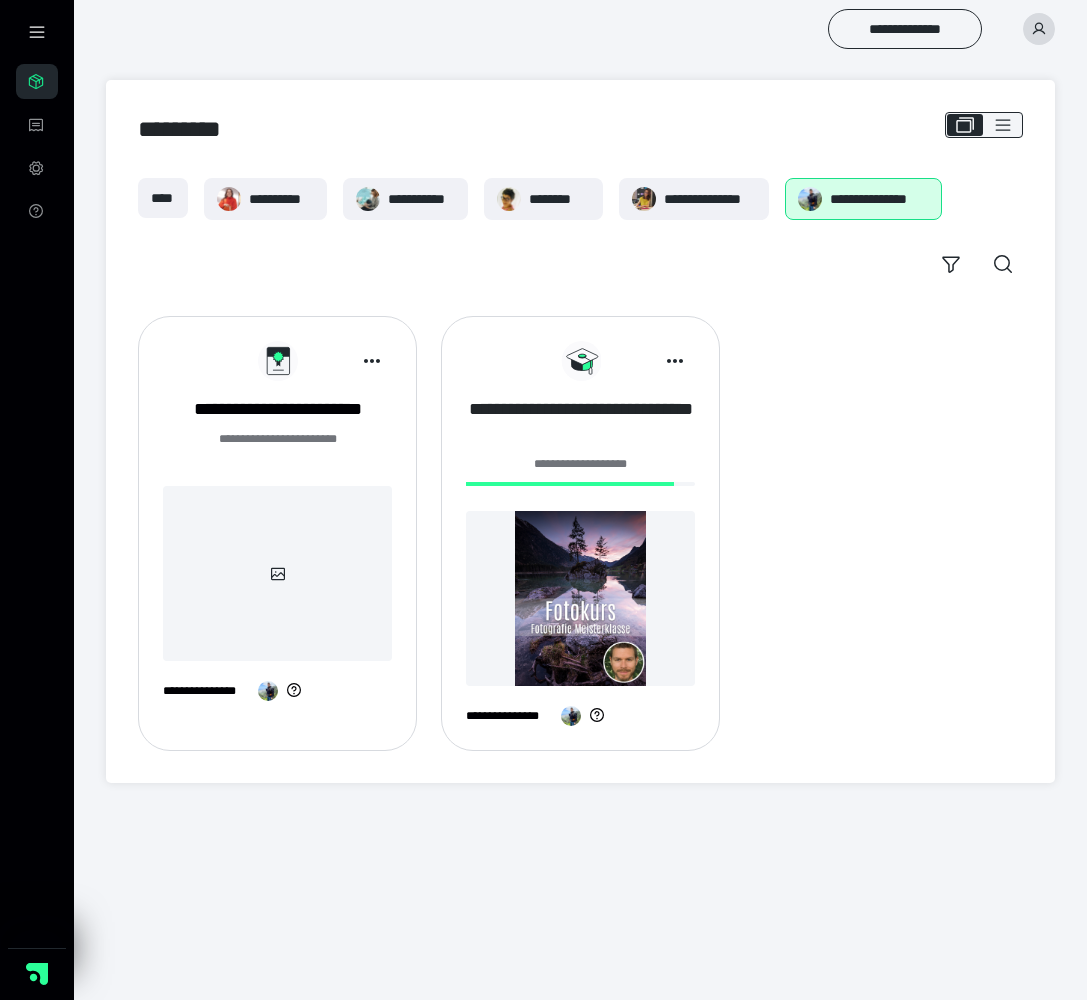 click on "**********" at bounding box center [580, 422] 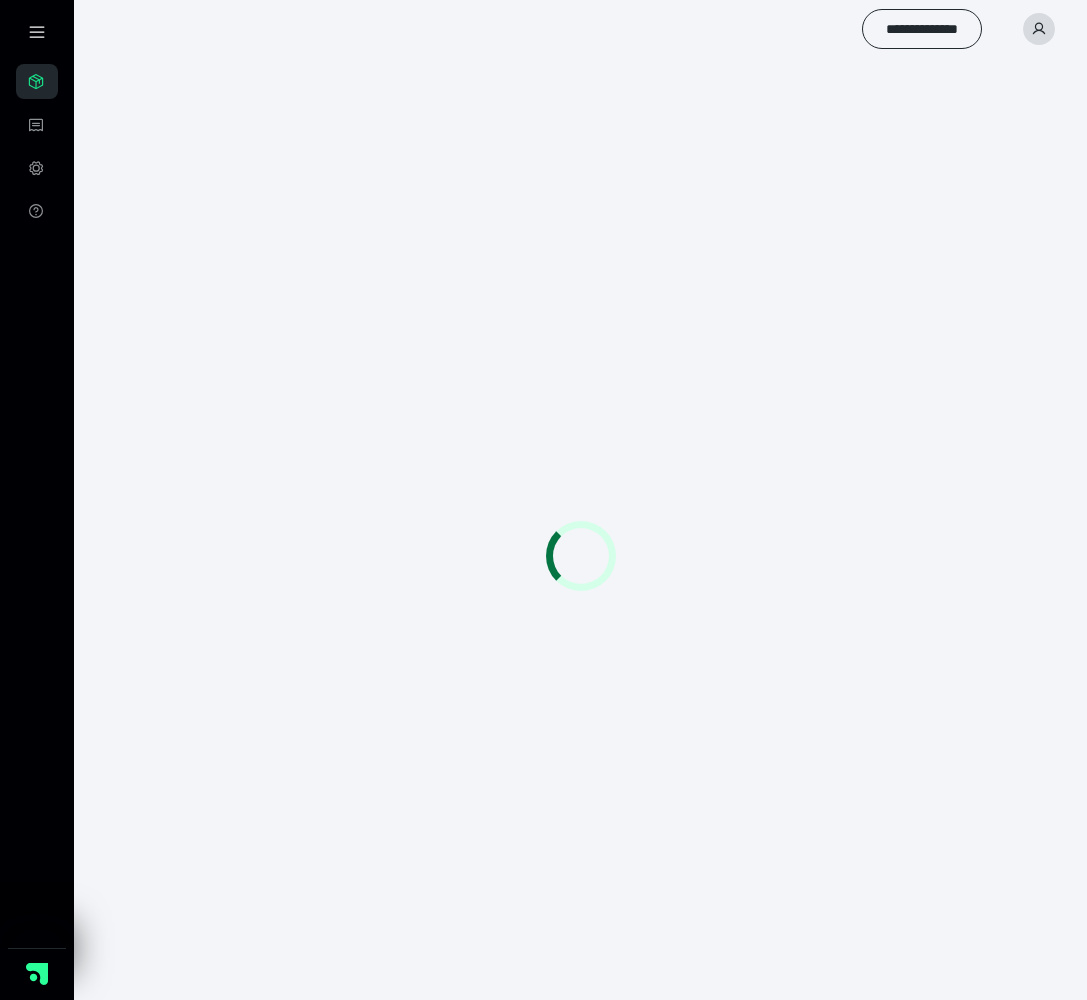 scroll, scrollTop: 0, scrollLeft: 0, axis: both 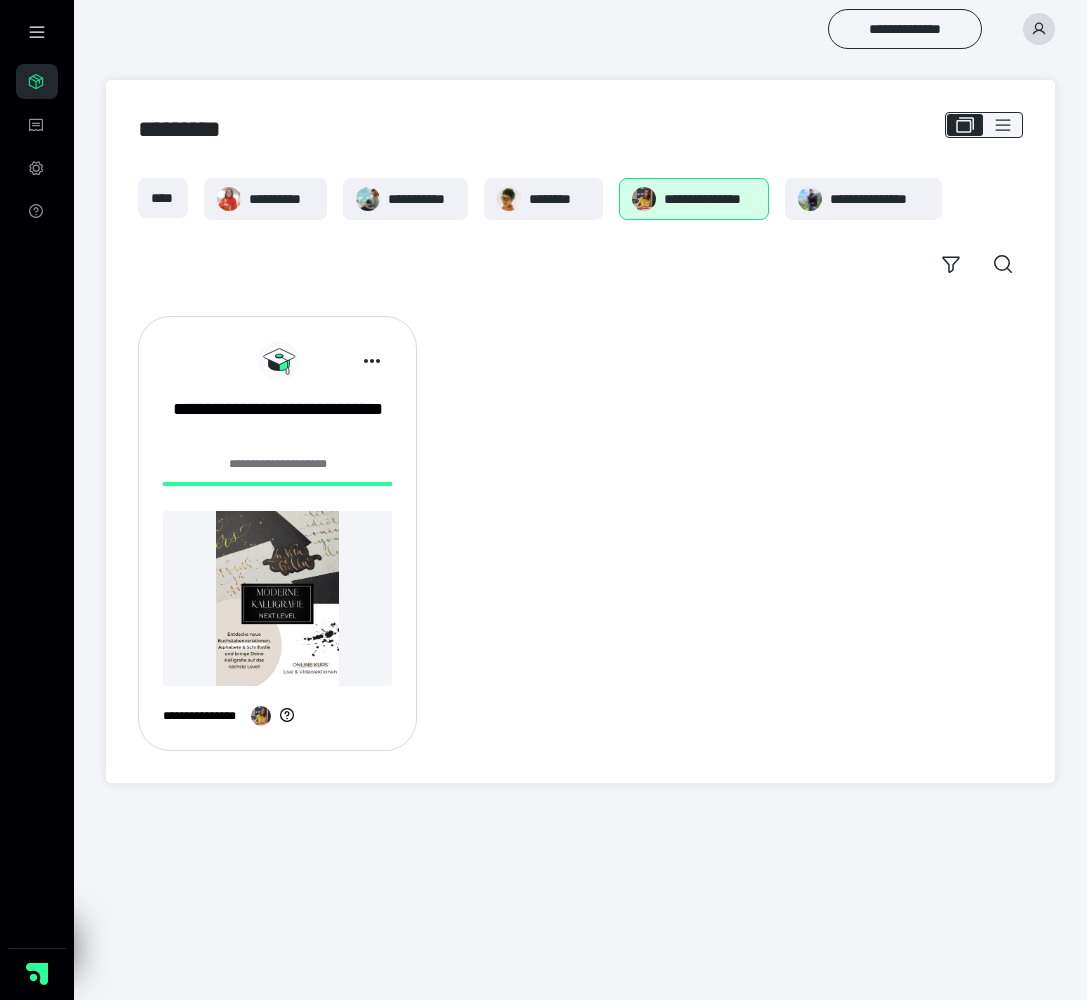 click 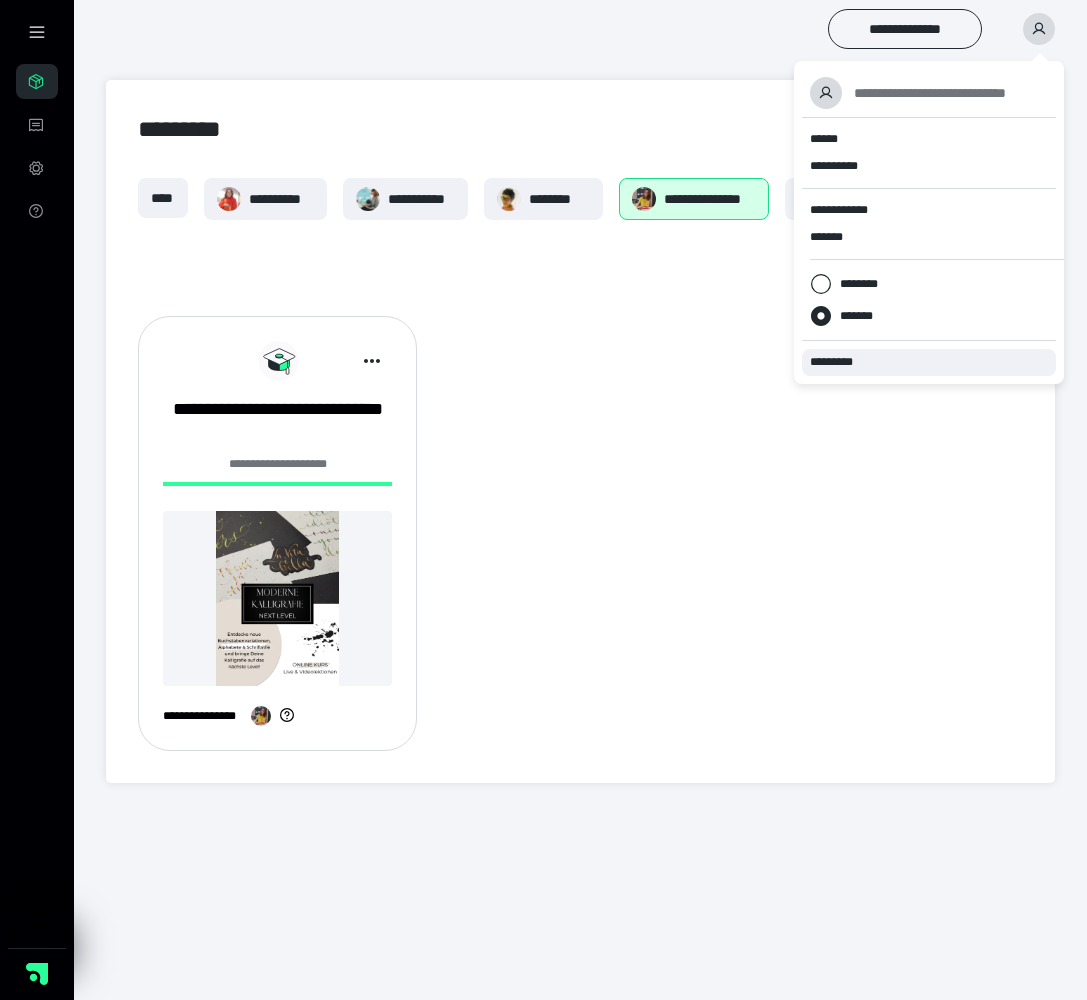 click on "*********" at bounding box center [840, 362] 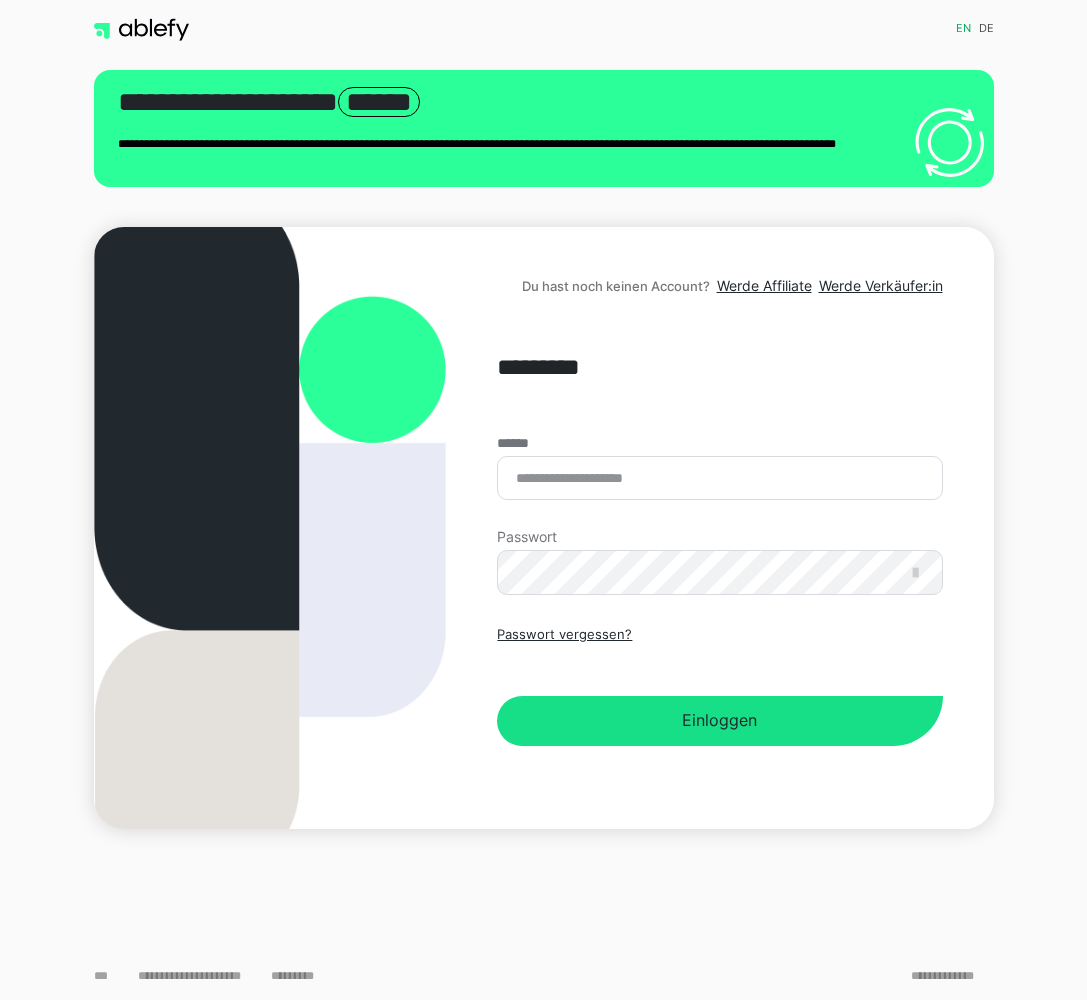 scroll, scrollTop: 0, scrollLeft: 0, axis: both 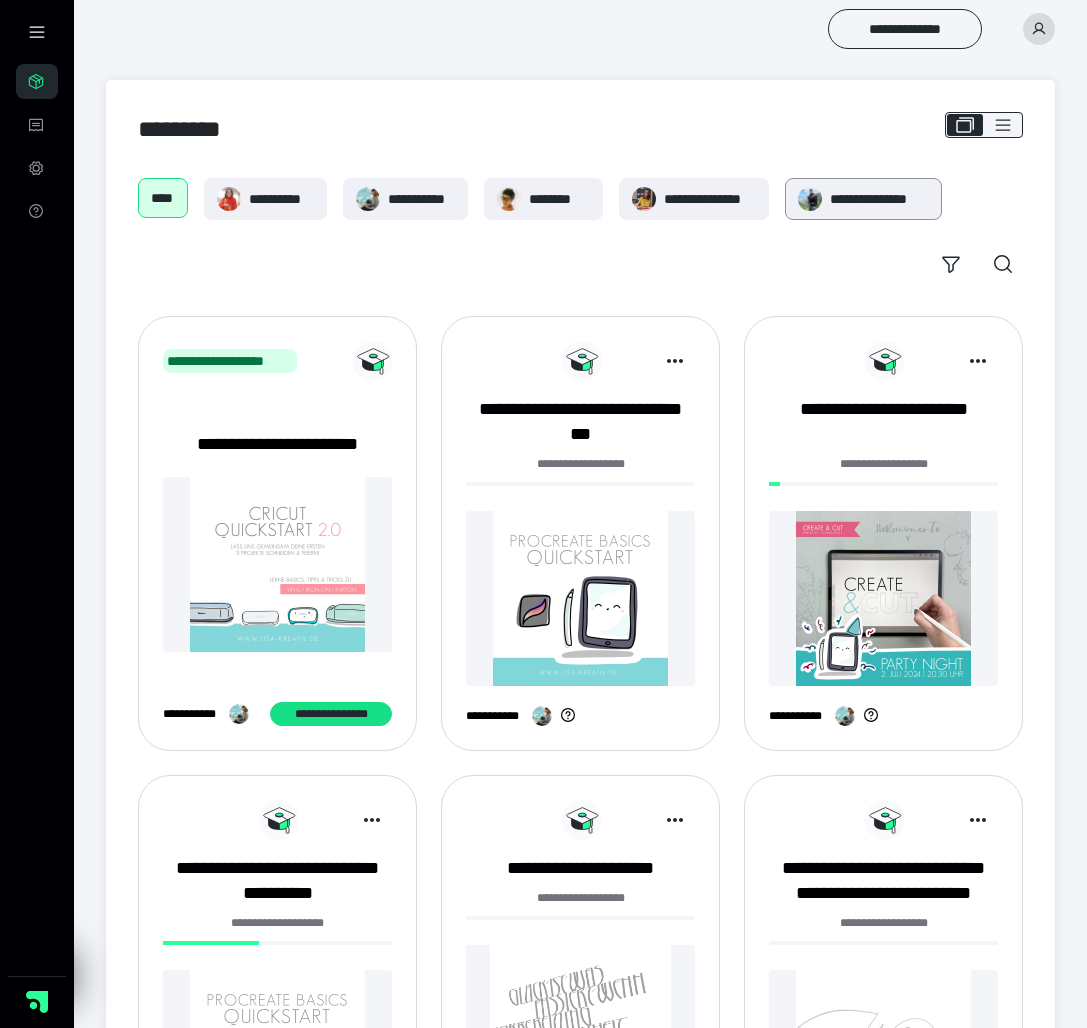 click on "**********" at bounding box center [879, 199] 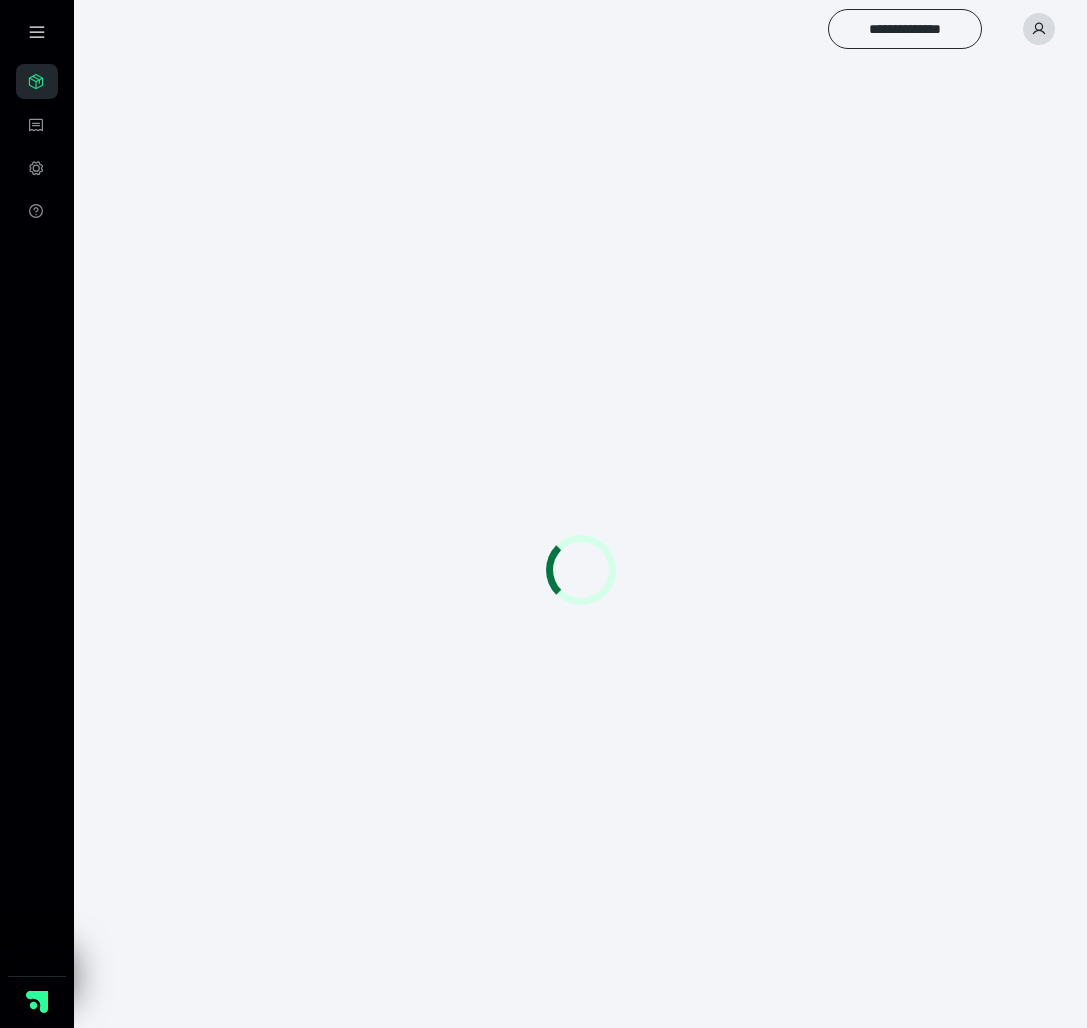 scroll, scrollTop: 0, scrollLeft: 0, axis: both 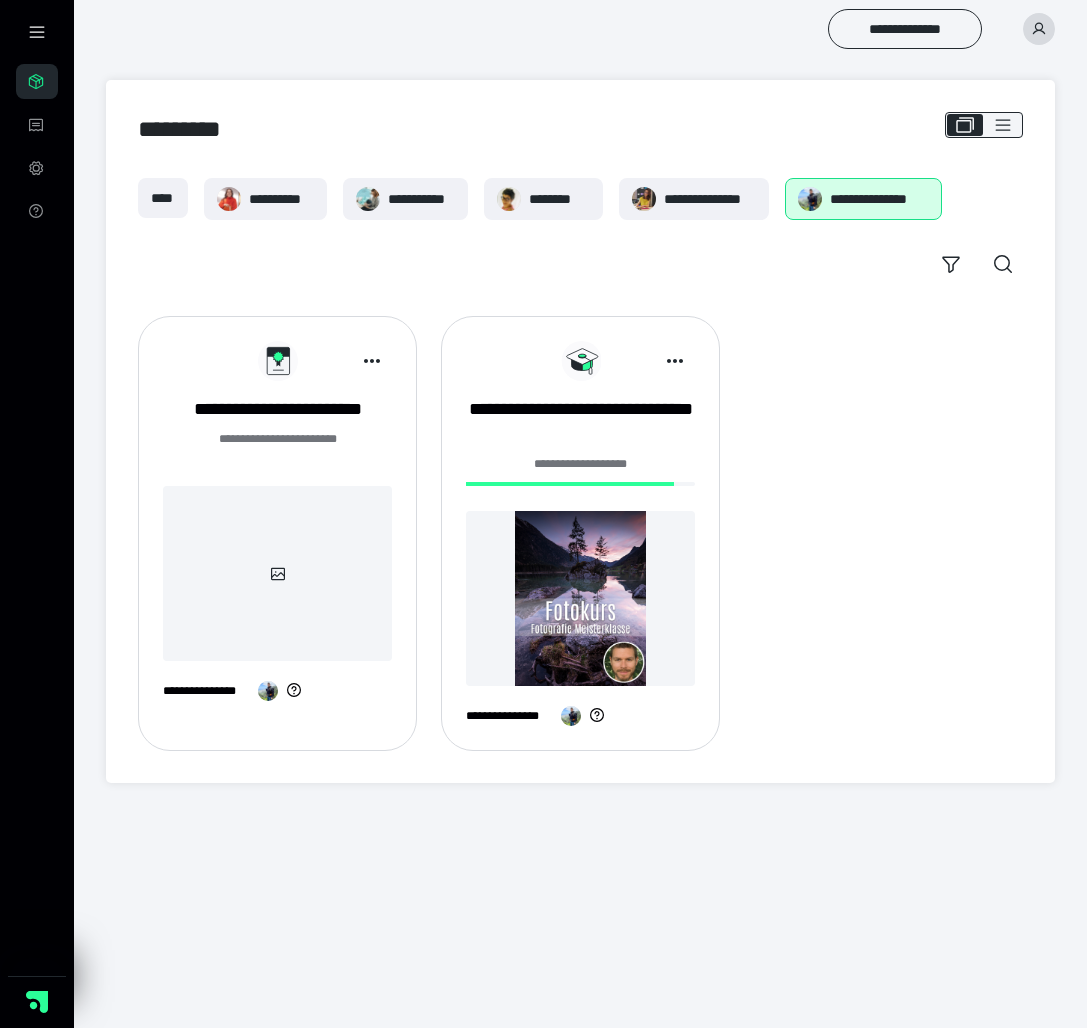 click on "**********" at bounding box center [277, 529] 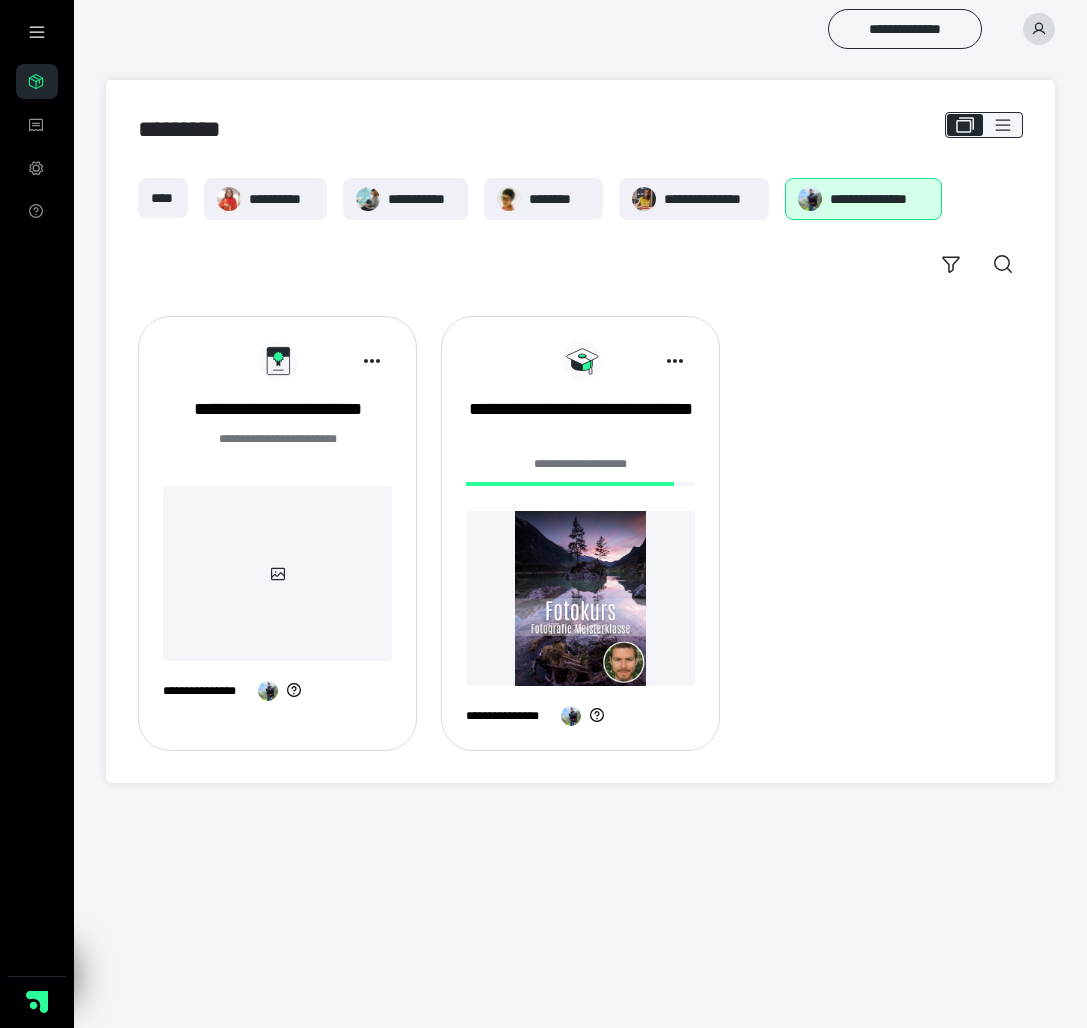 scroll, scrollTop: 0, scrollLeft: 0, axis: both 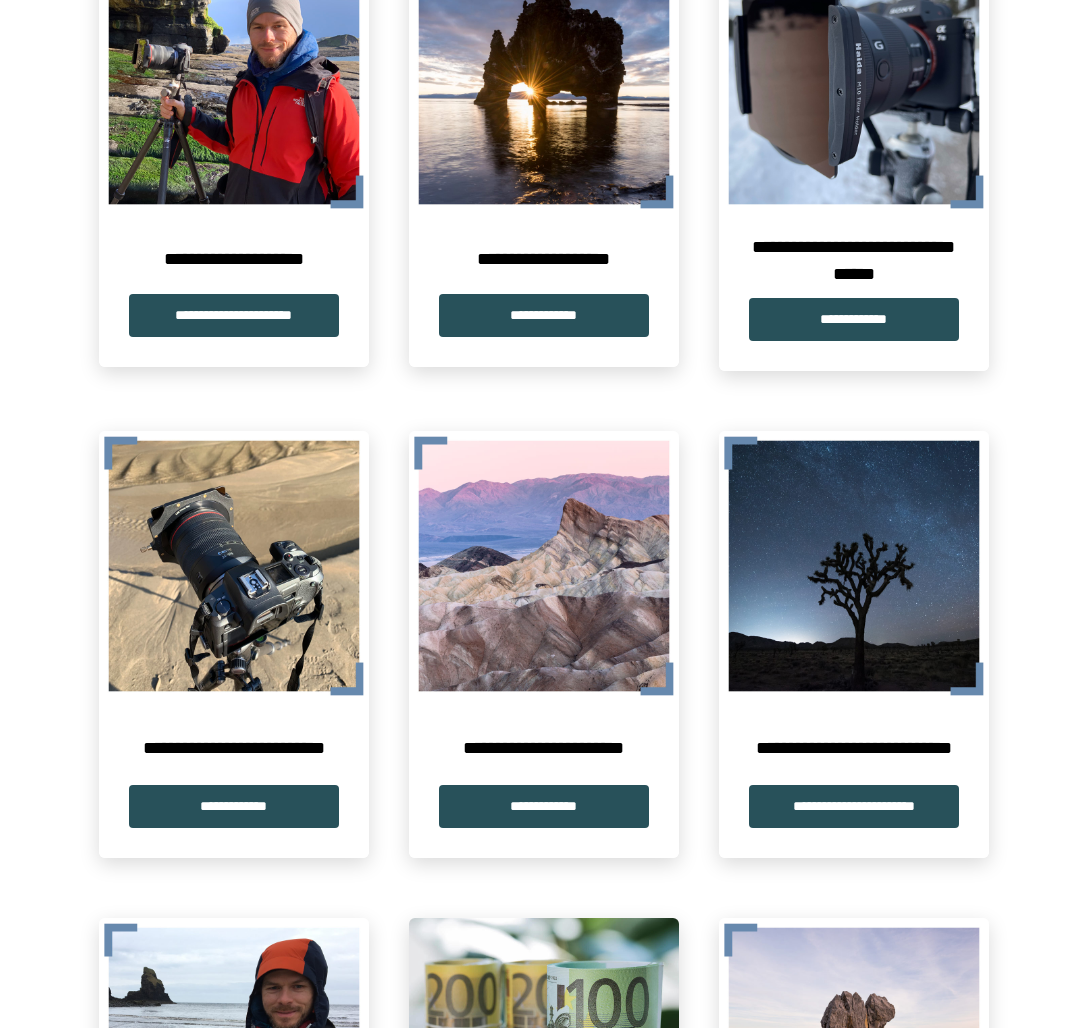 click at bounding box center [234, 566] 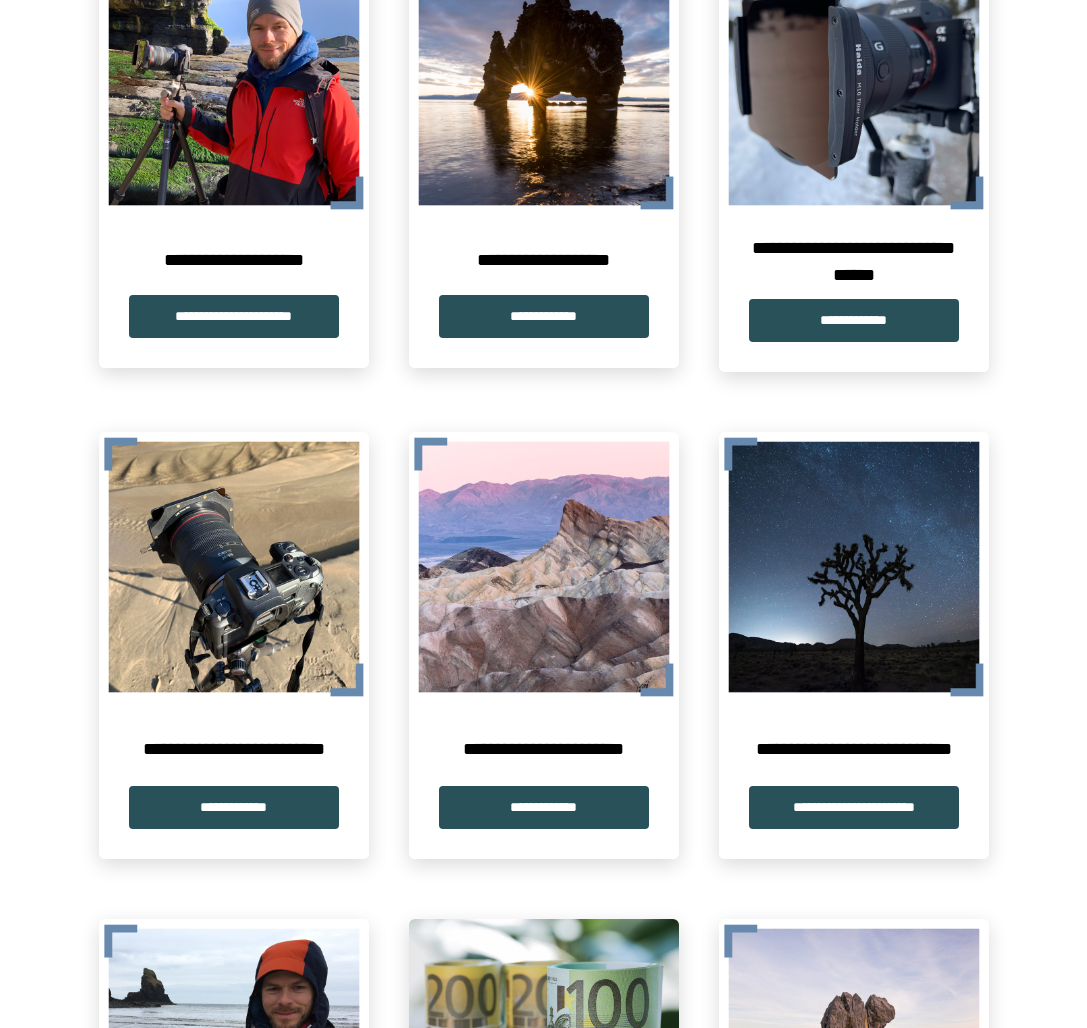 scroll, scrollTop: 485, scrollLeft: 1, axis: both 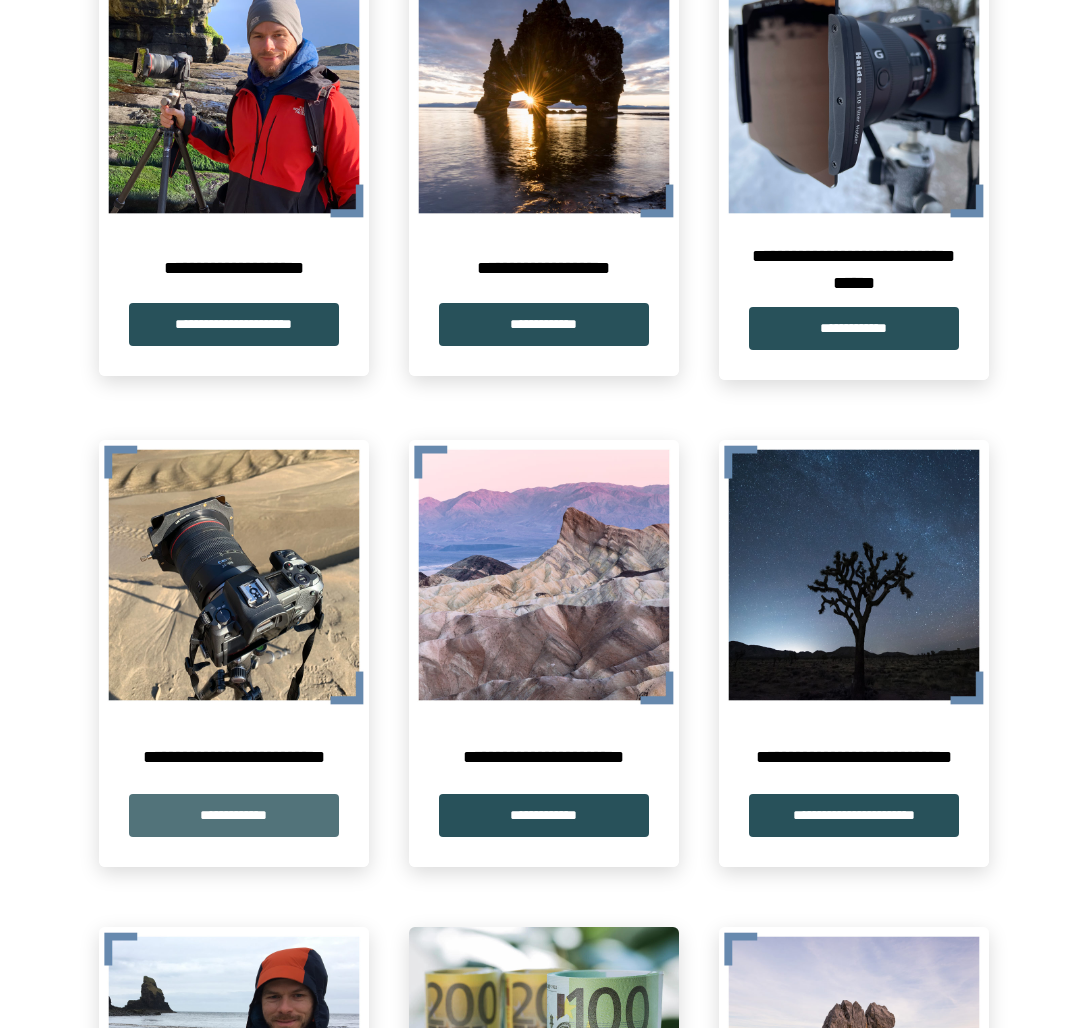 click on "**********" at bounding box center [234, 815] 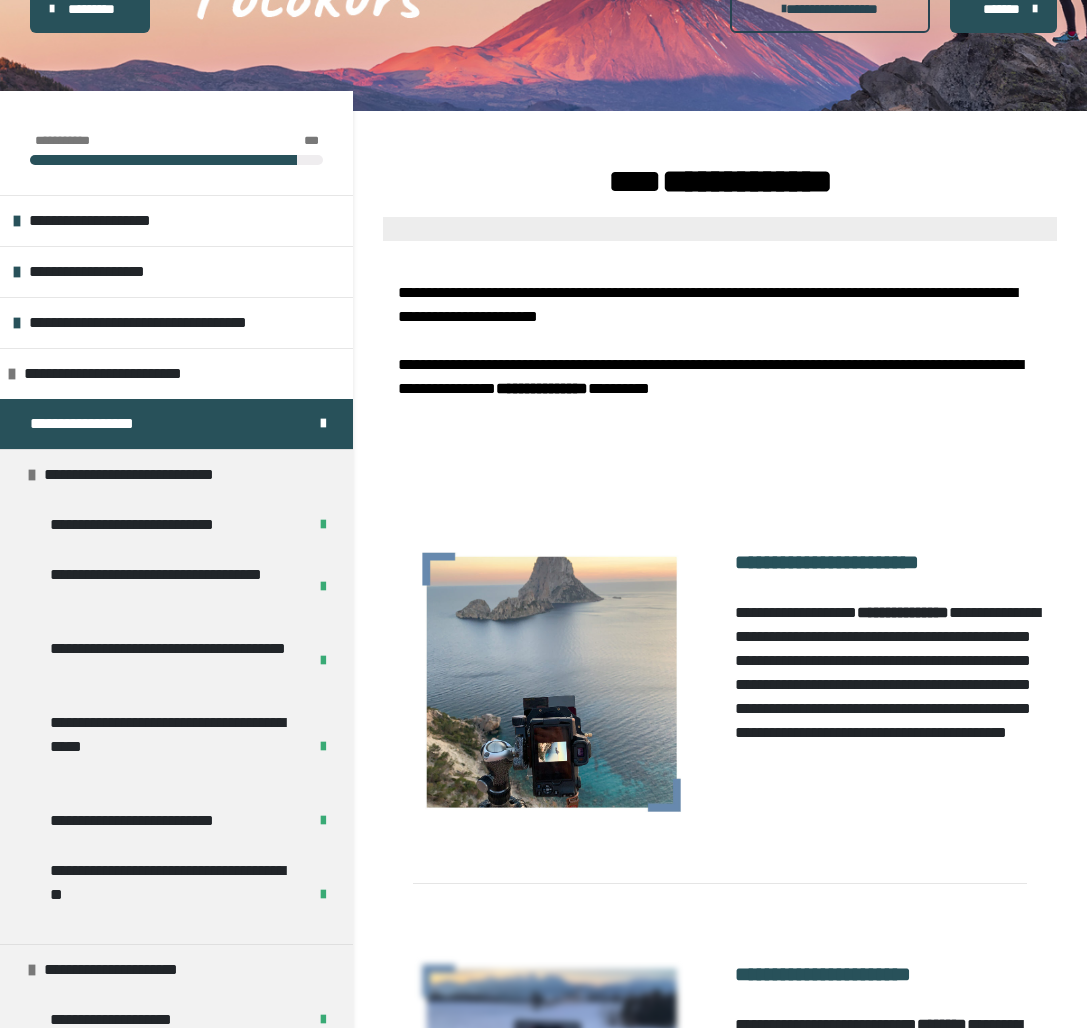 scroll, scrollTop: 199, scrollLeft: 0, axis: vertical 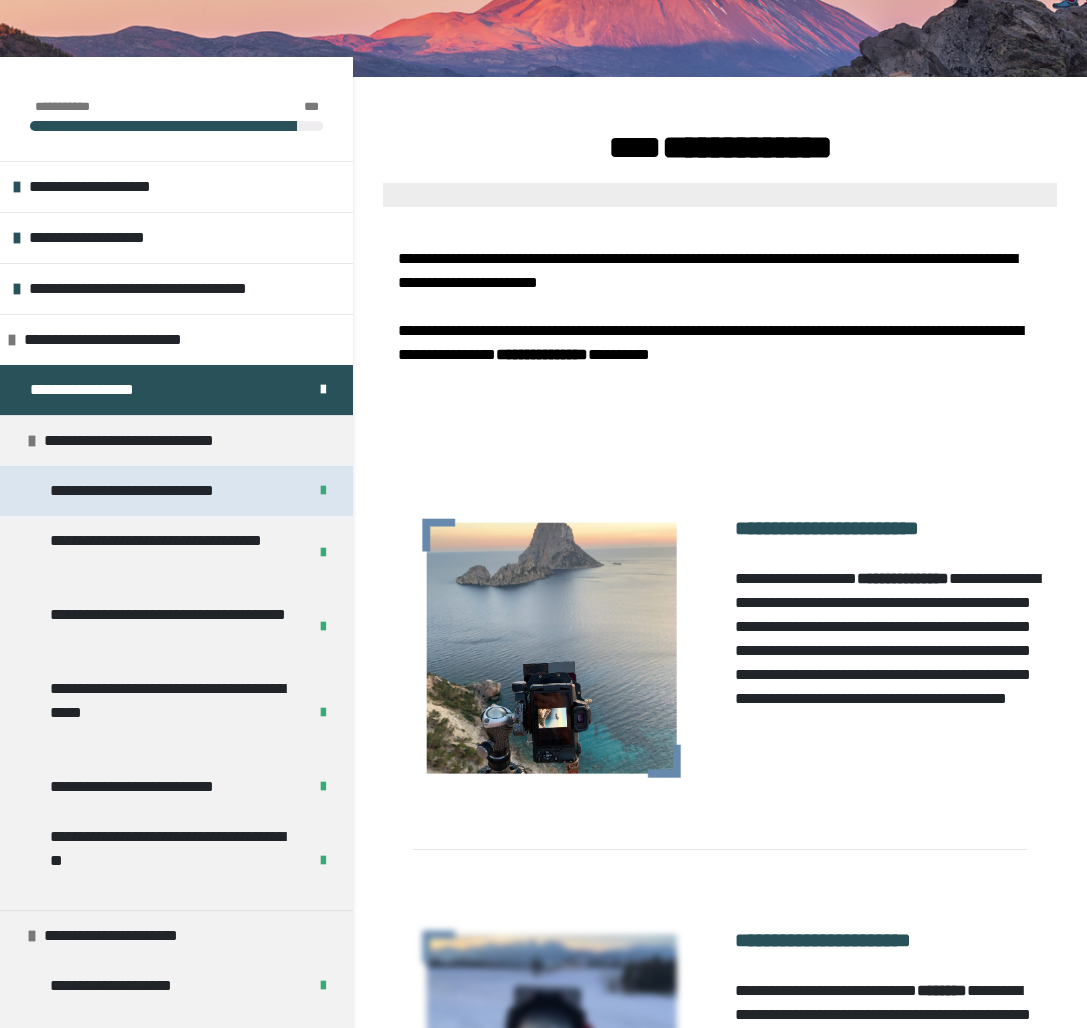 click on "**********" at bounding box center (154, 491) 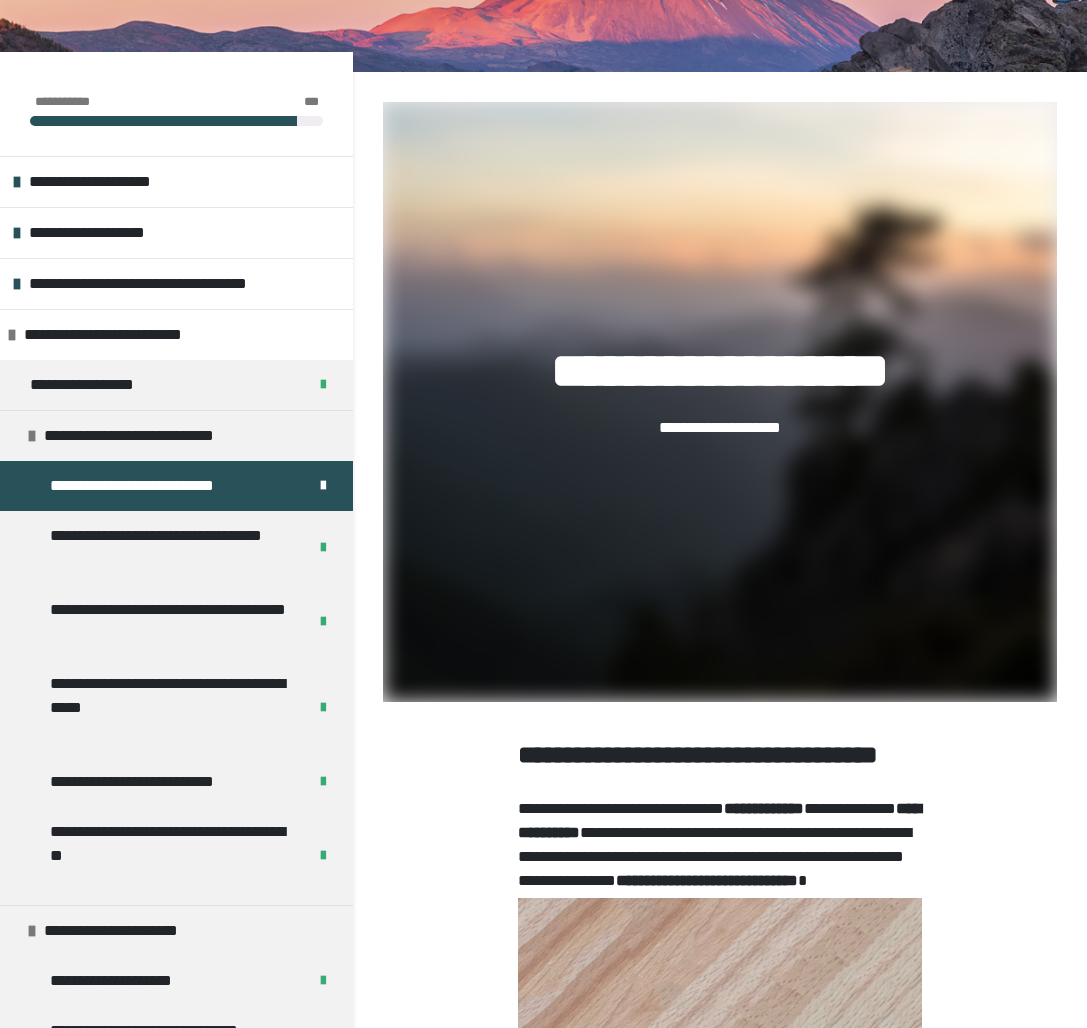 scroll, scrollTop: 209, scrollLeft: 1, axis: both 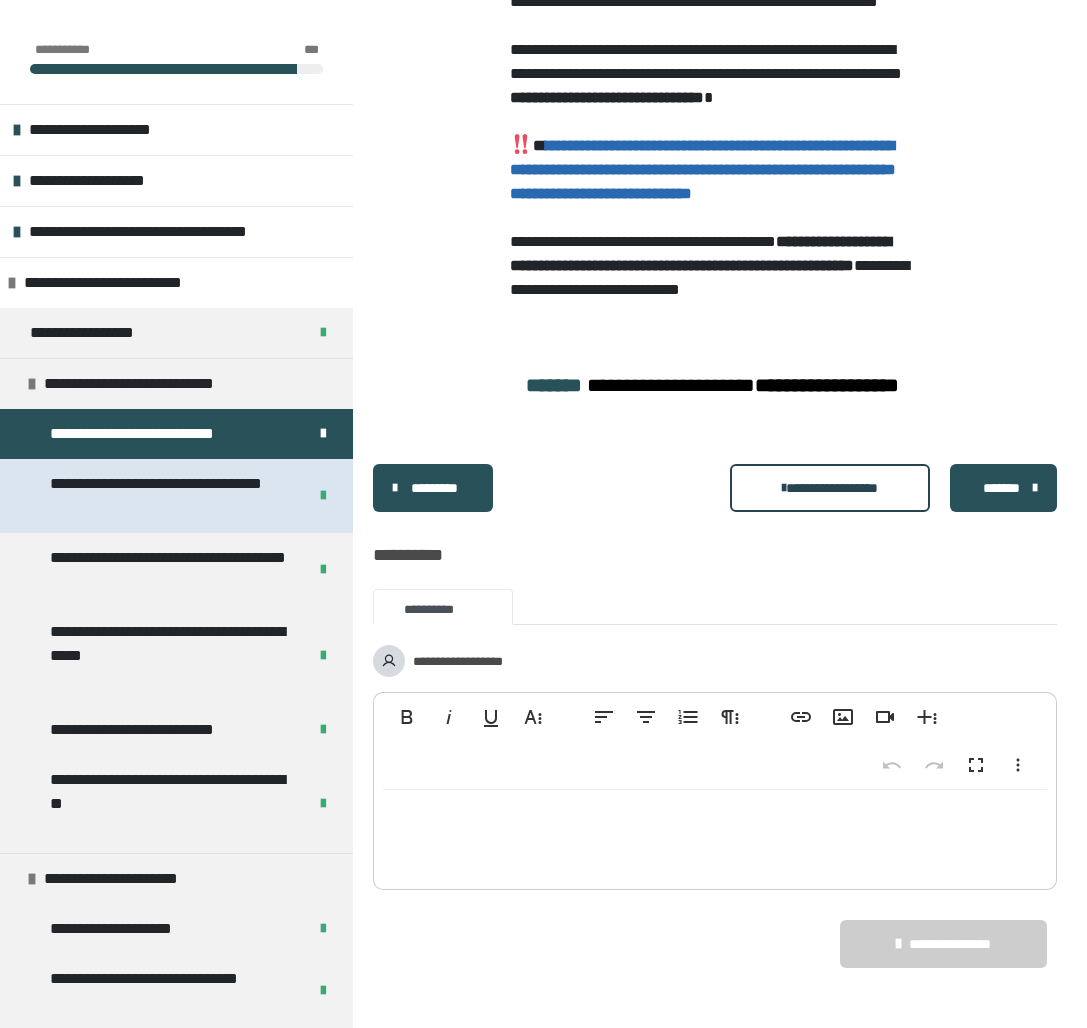 click on "**********" at bounding box center [170, 496] 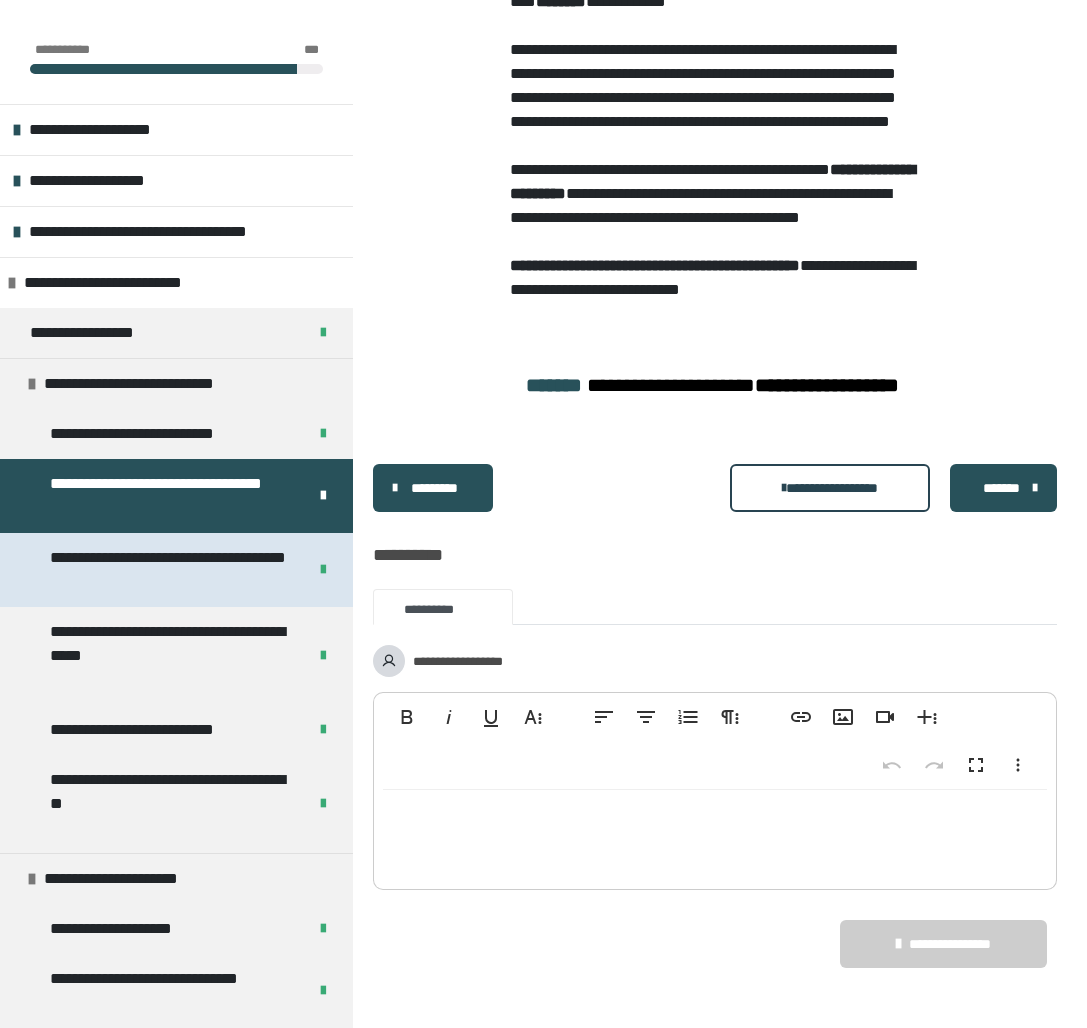 click on "**********" at bounding box center (170, 570) 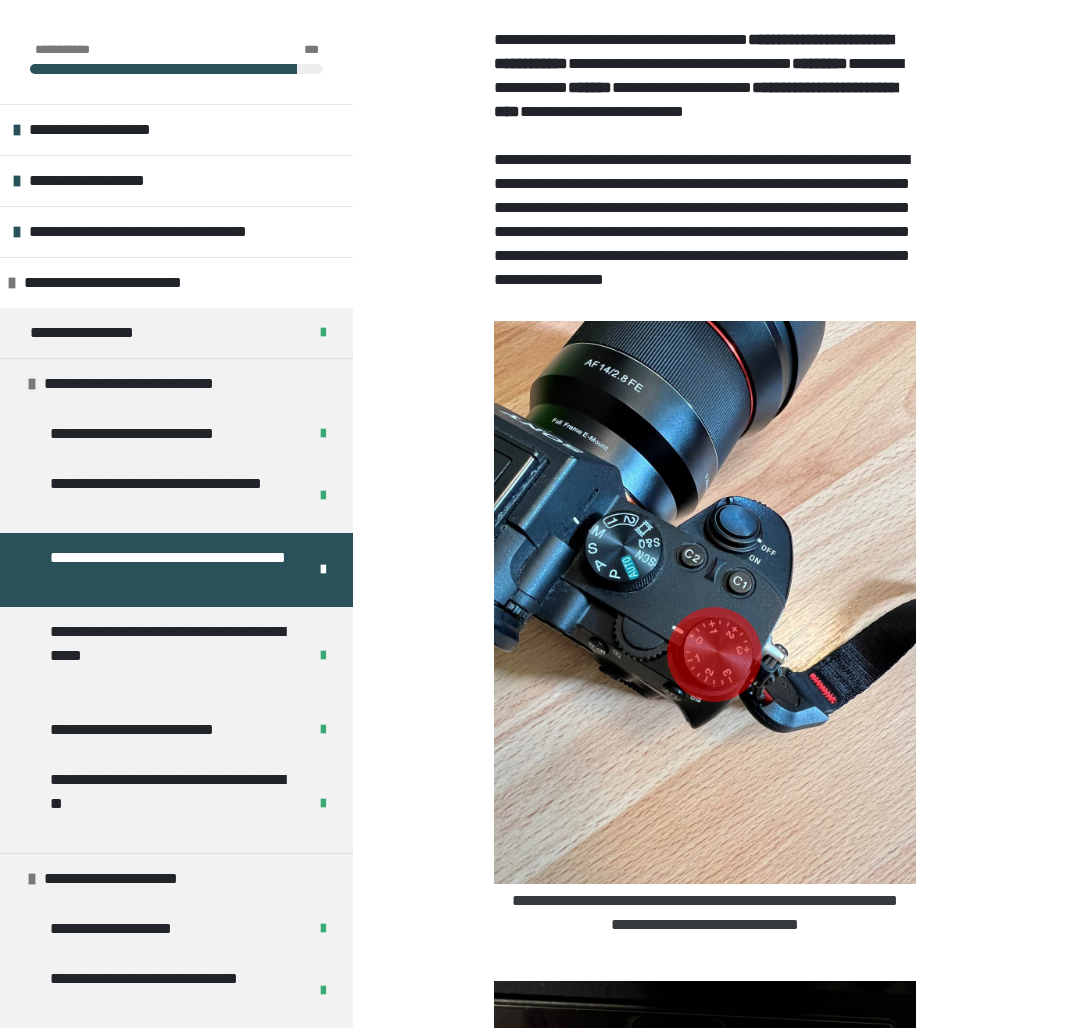 scroll, scrollTop: 2471, scrollLeft: 0, axis: vertical 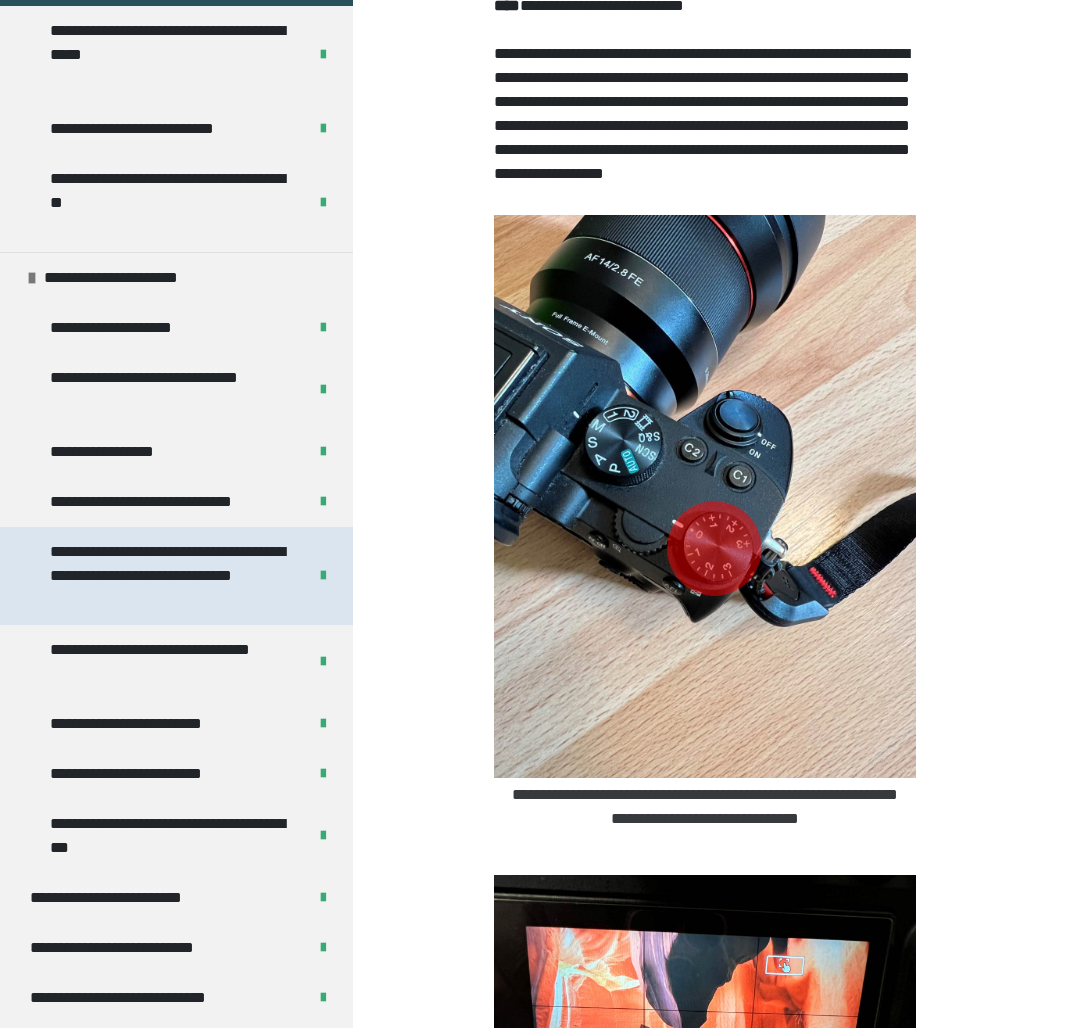 click on "**********" at bounding box center (170, 576) 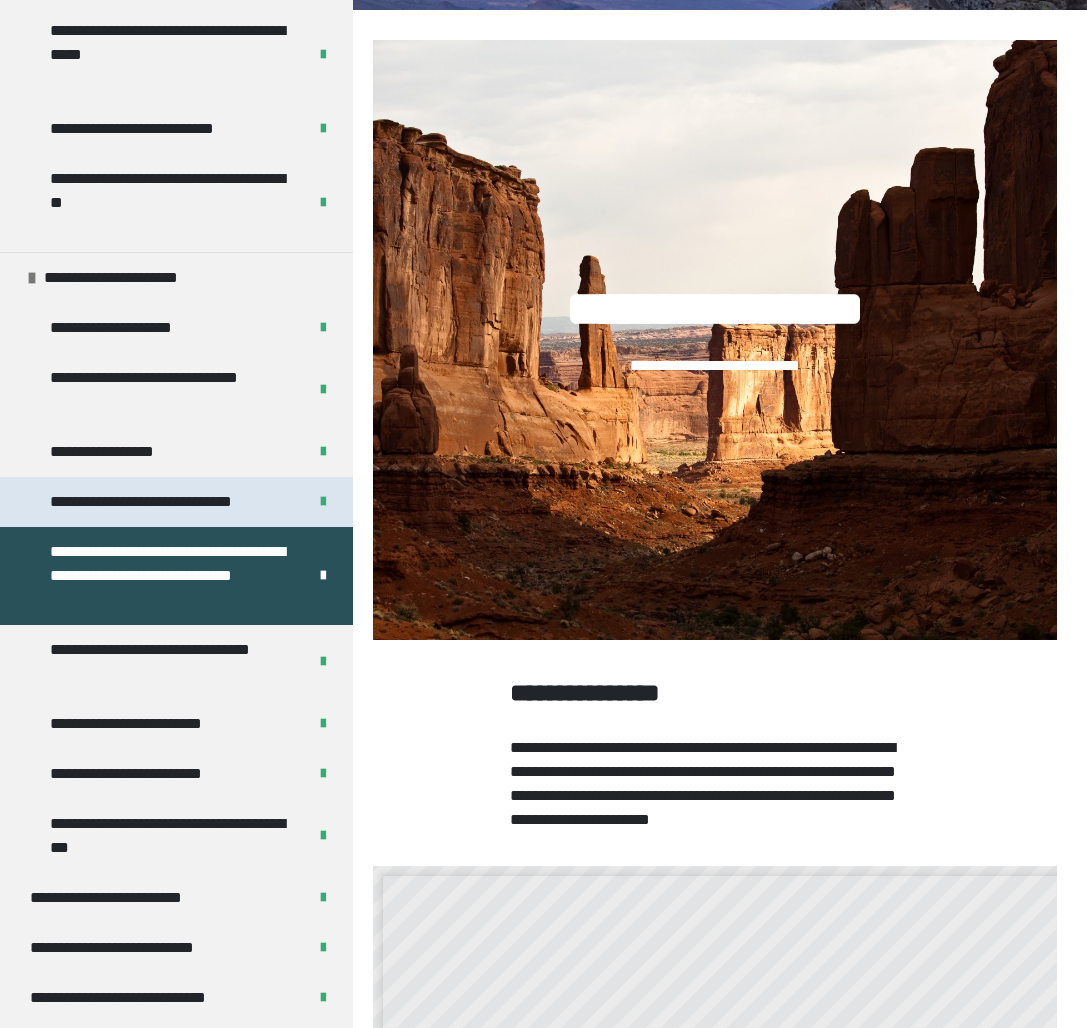 click on "**********" at bounding box center (164, 502) 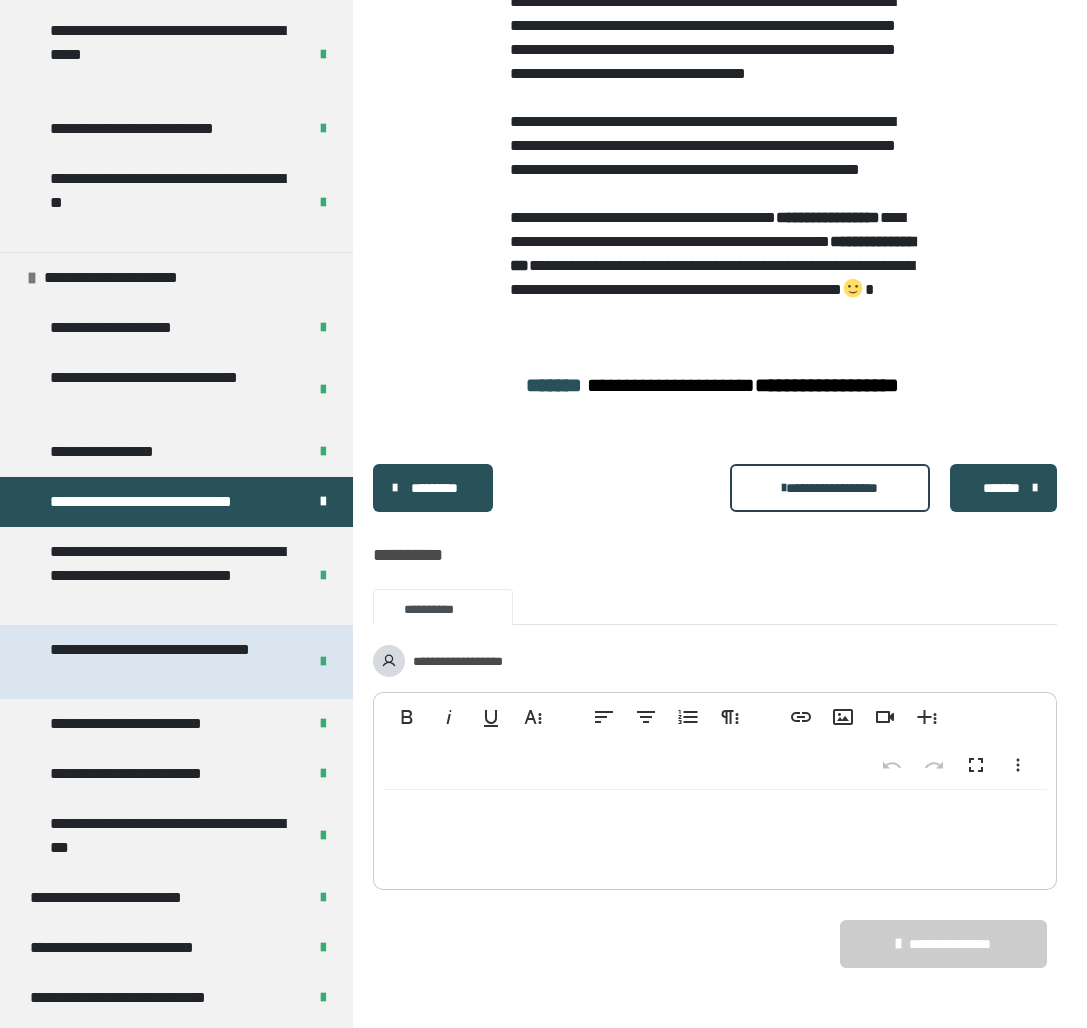 click on "**********" at bounding box center (176, 662) 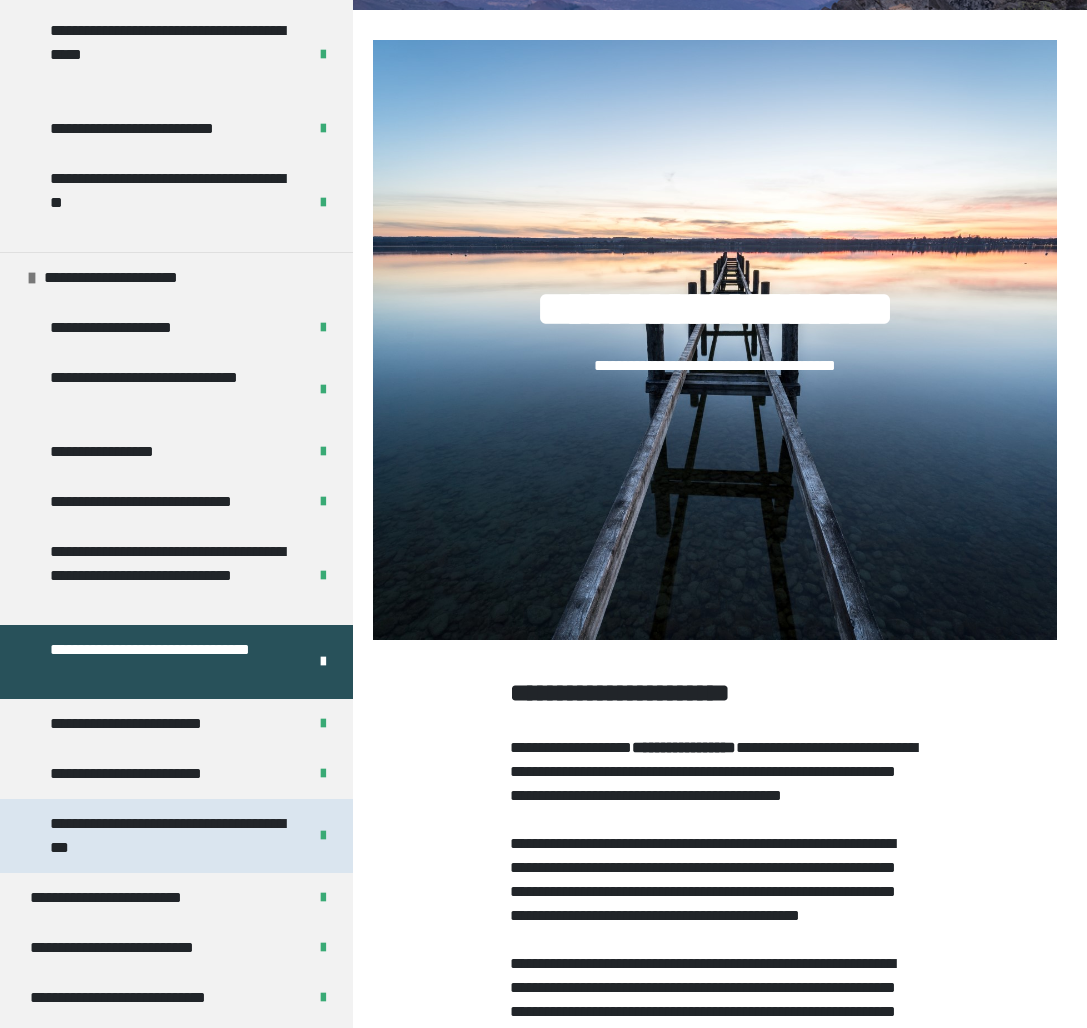 click on "**********" at bounding box center [170, 836] 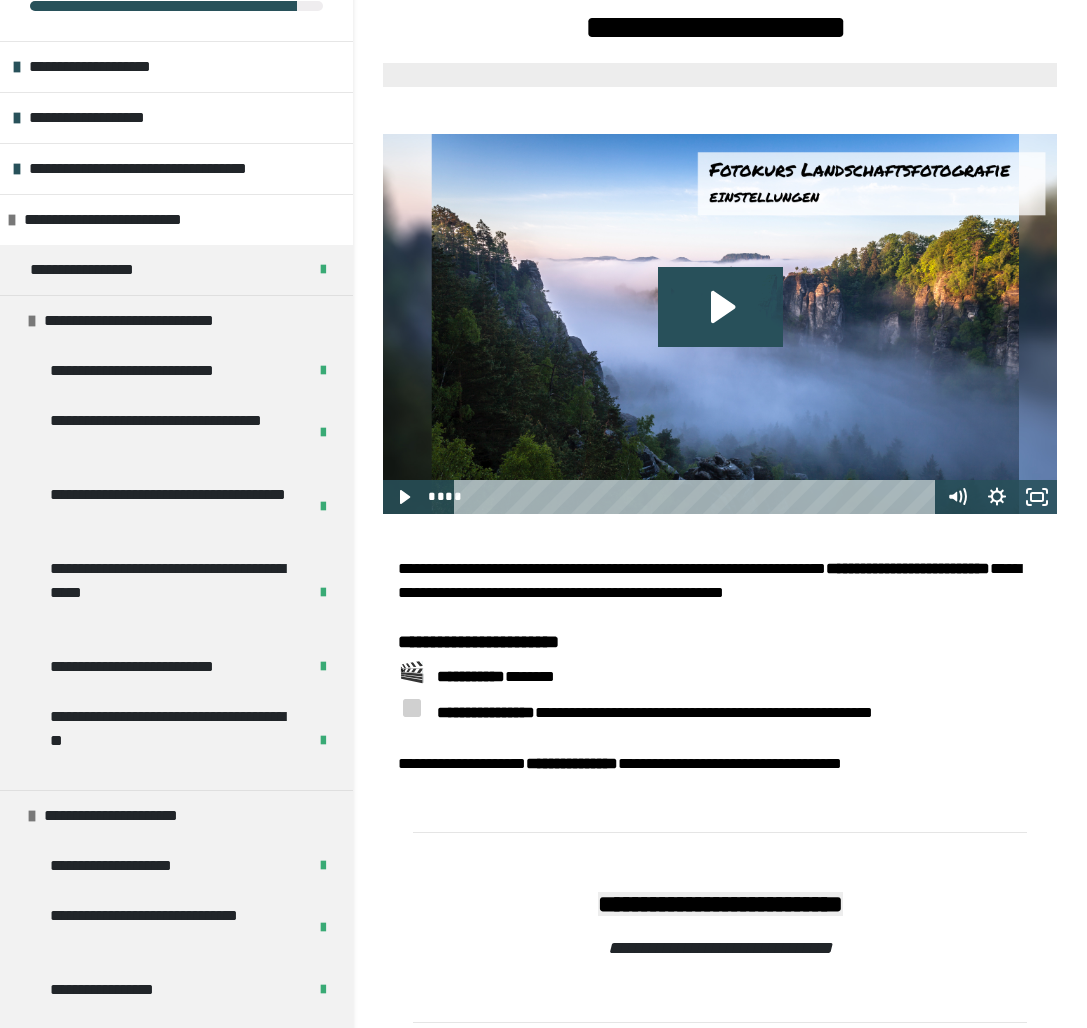 scroll, scrollTop: -15, scrollLeft: 0, axis: vertical 